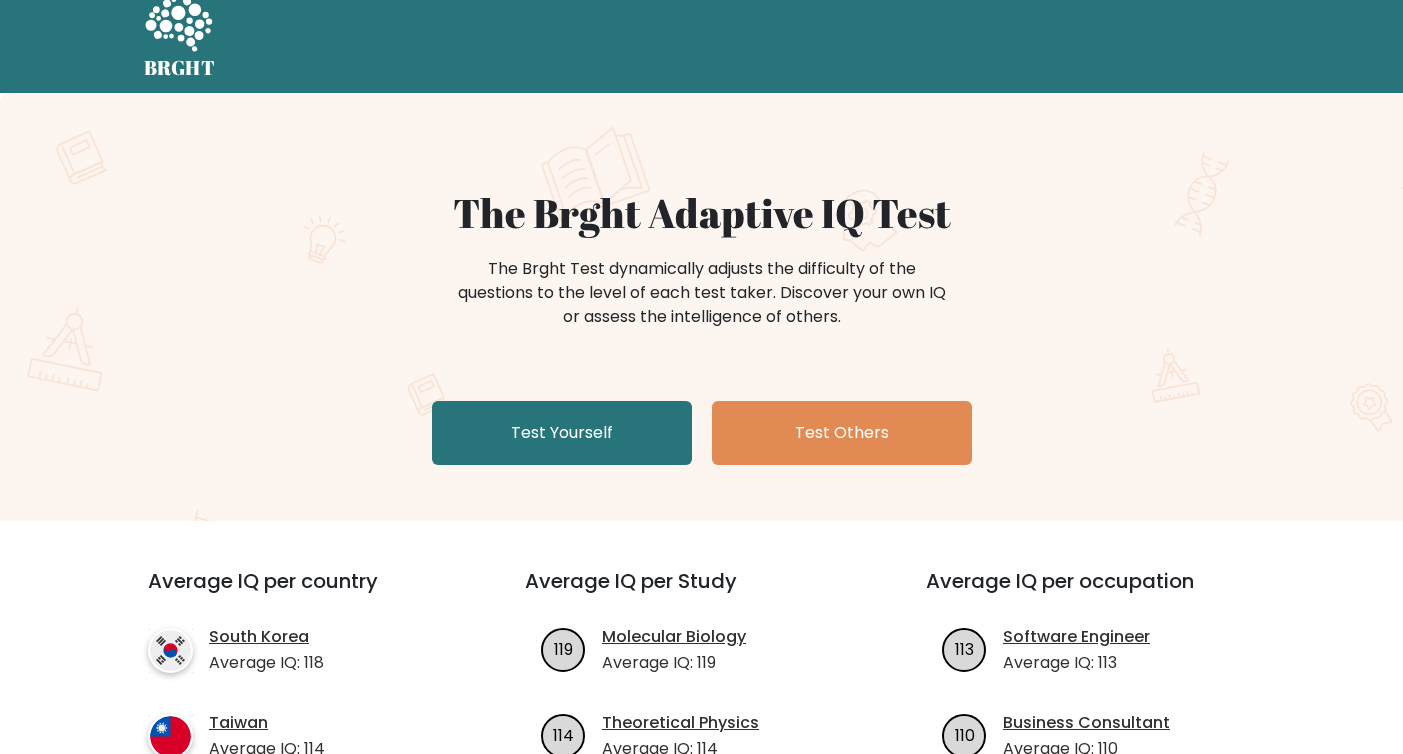 scroll, scrollTop: 19, scrollLeft: 0, axis: vertical 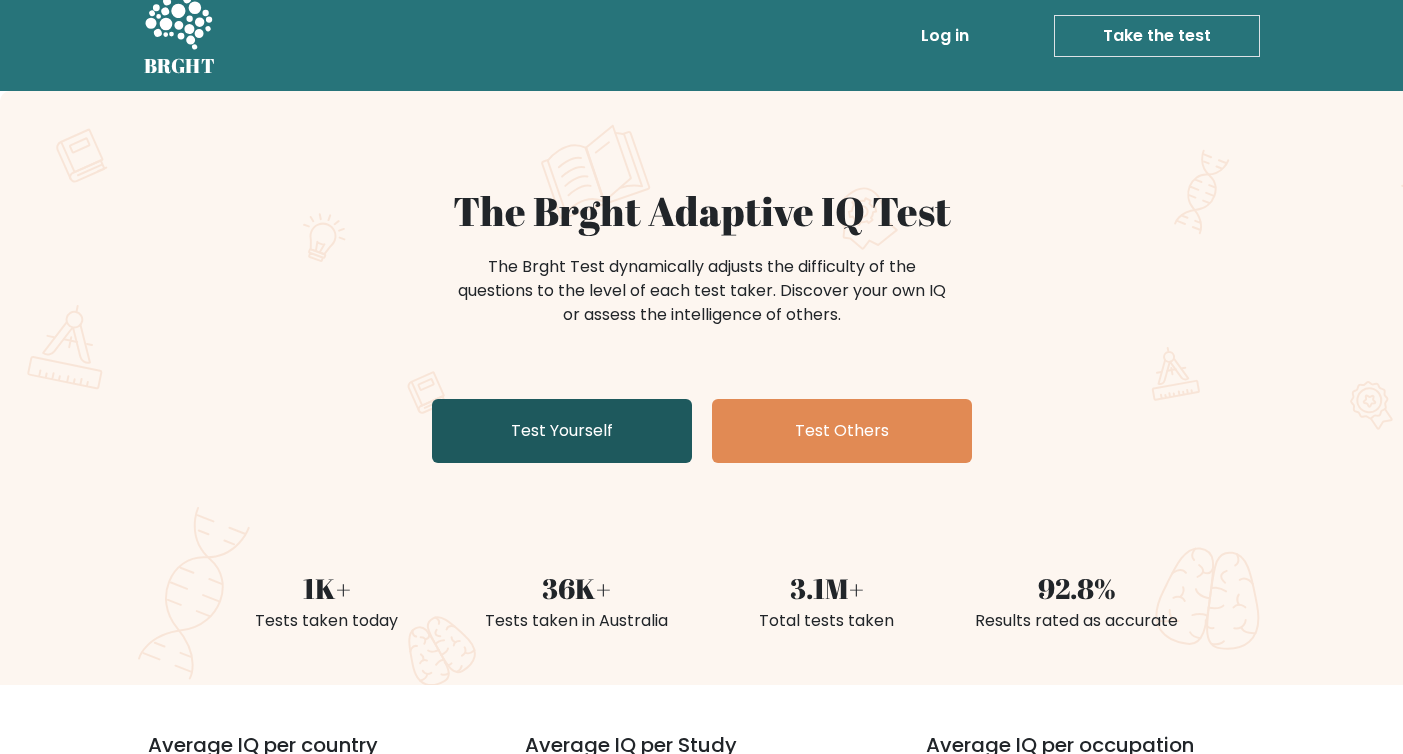click on "Test Yourself" at bounding box center (562, 431) 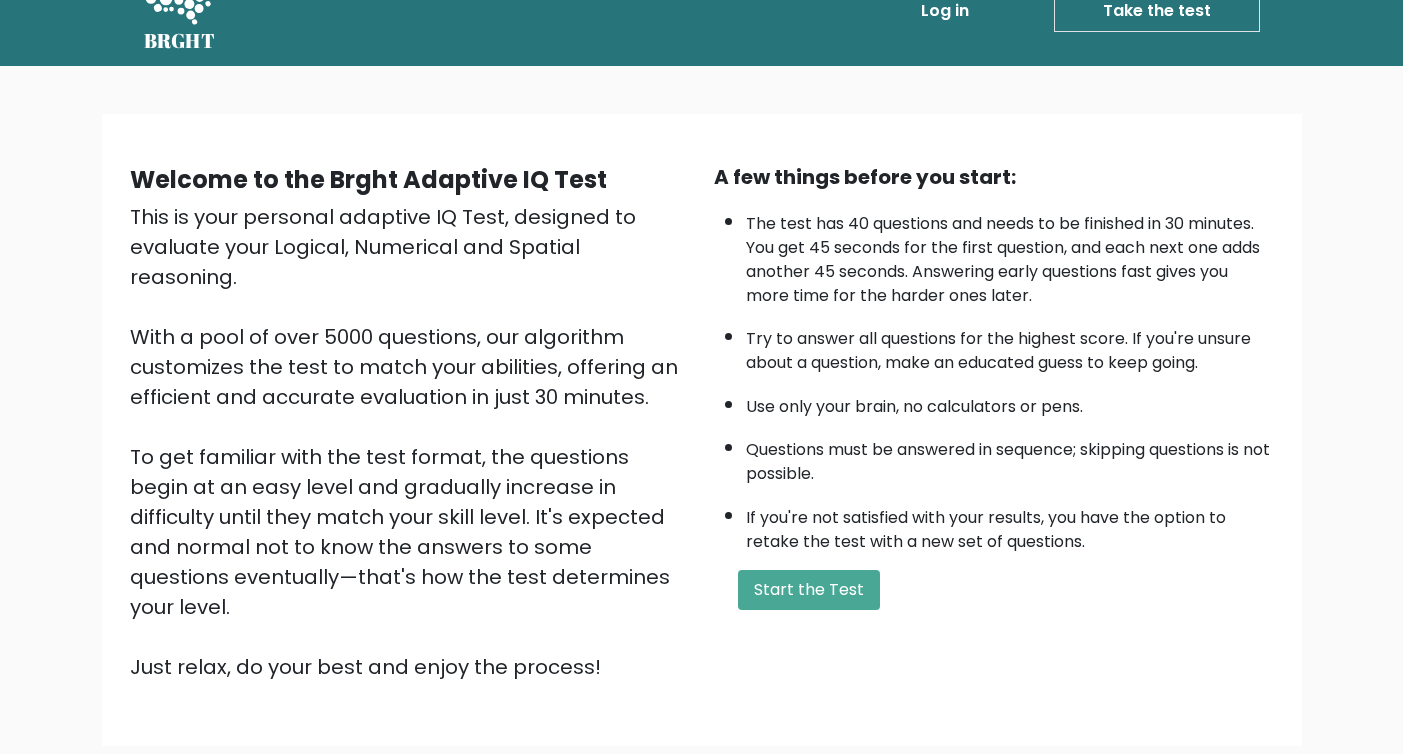 scroll, scrollTop: 46, scrollLeft: 0, axis: vertical 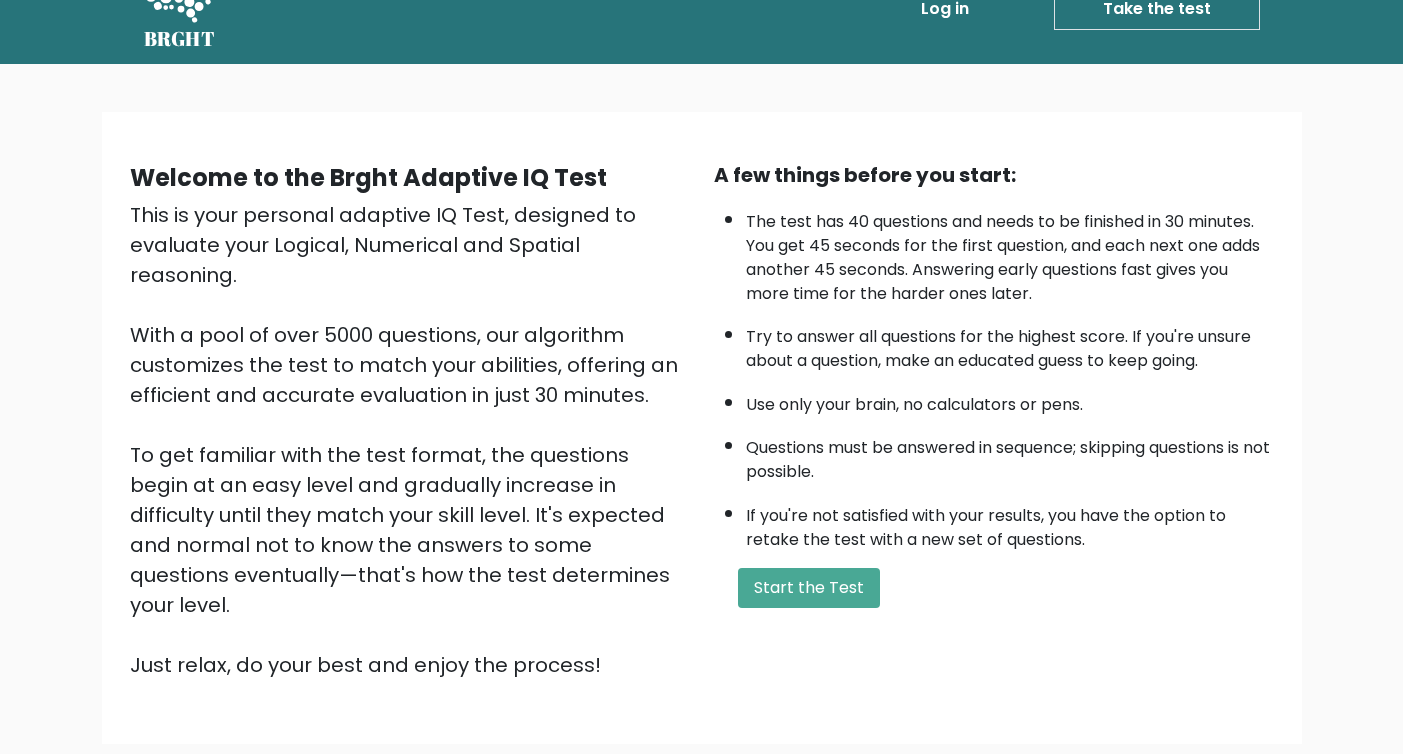 click on "A few things before you start:
The test has 40 questions and needs to be finished in 30 minutes. You get 45 seconds for the first question, and each next one adds another 45 seconds. Answering early questions fast gives you more time for the harder ones later.
Try to answer all questions for the highest score. If you're unsure about a question, make an educated guess to keep going.
Use only your brain, no calculators or pens.
Questions must be answered in sequence; skipping questions is not possible.
If you're not satisfied with your results, you have the option to retake the test with a new set of questions.
Start the Test" at bounding box center (994, 420) 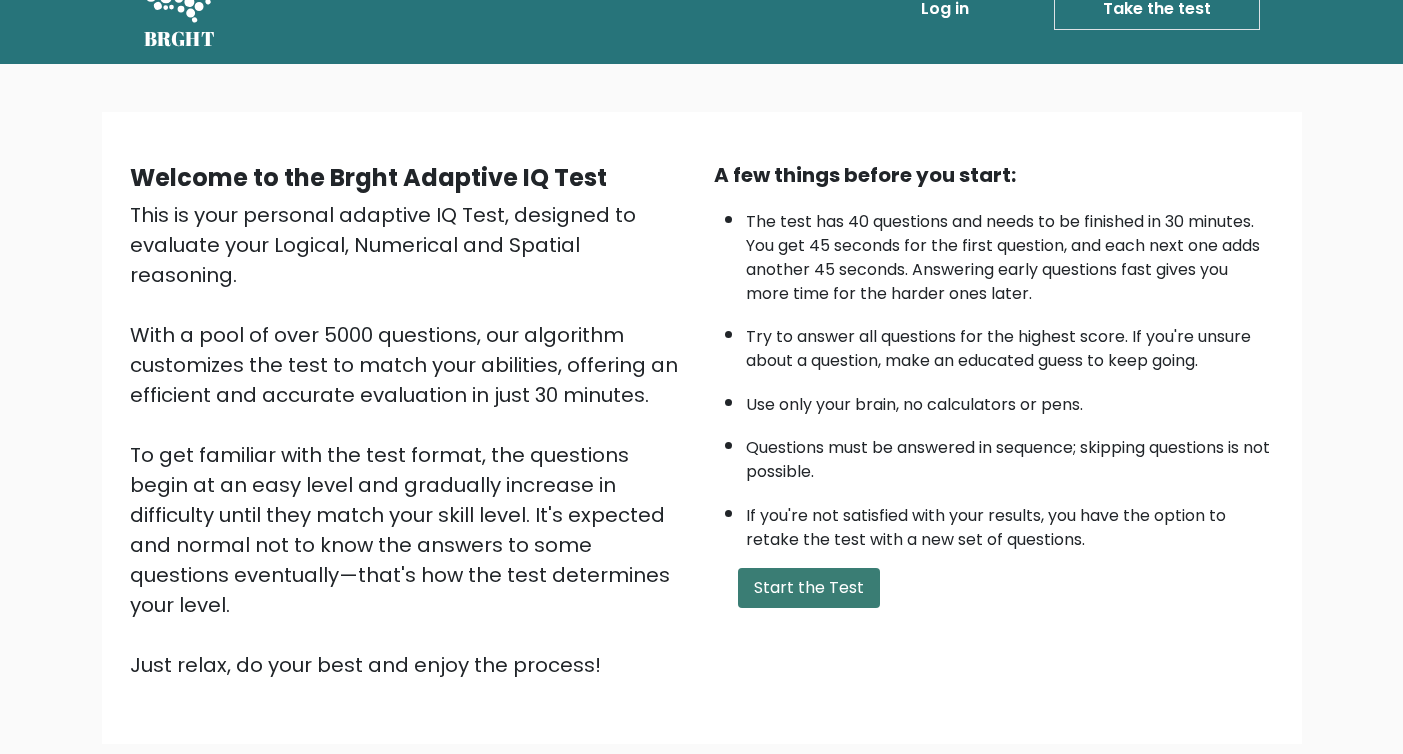 click on "Start the Test" at bounding box center [809, 588] 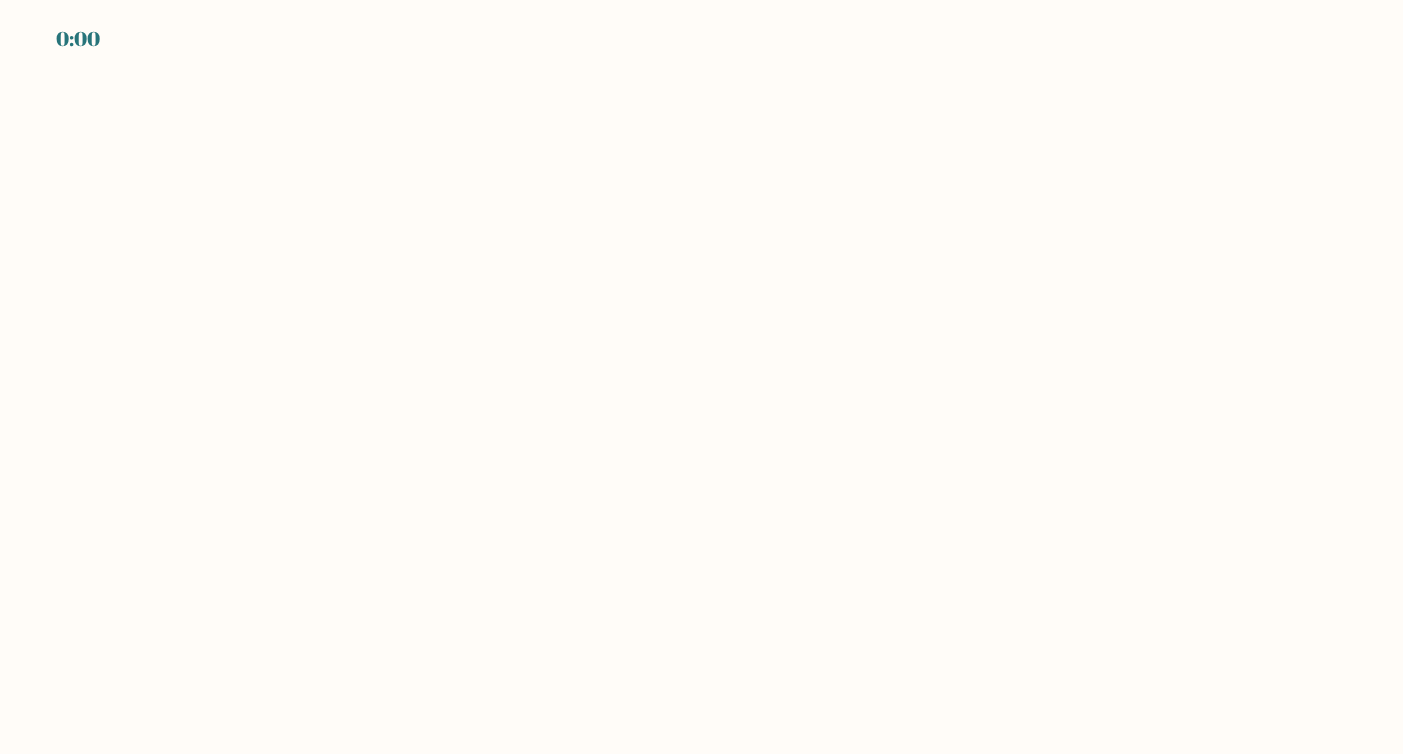 scroll, scrollTop: 0, scrollLeft: 0, axis: both 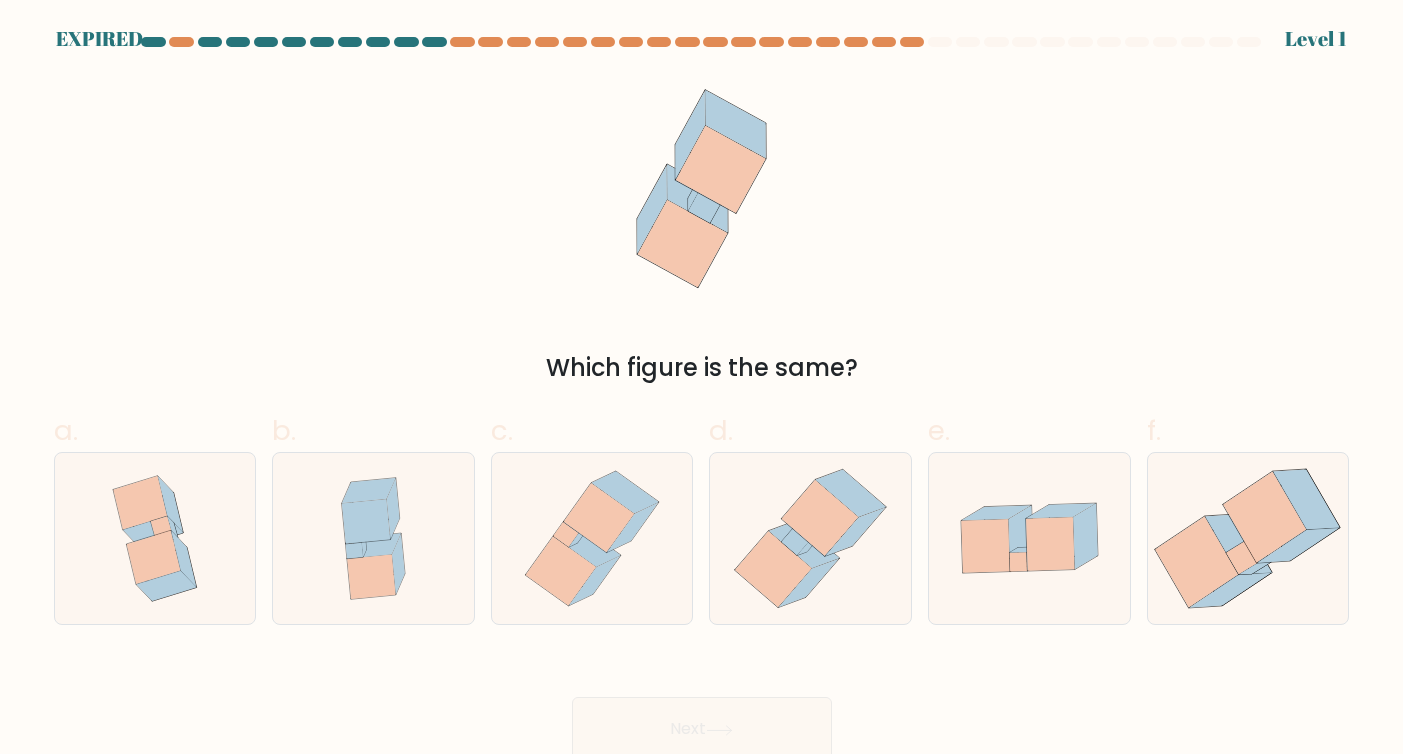 click at bounding box center (398, 564) 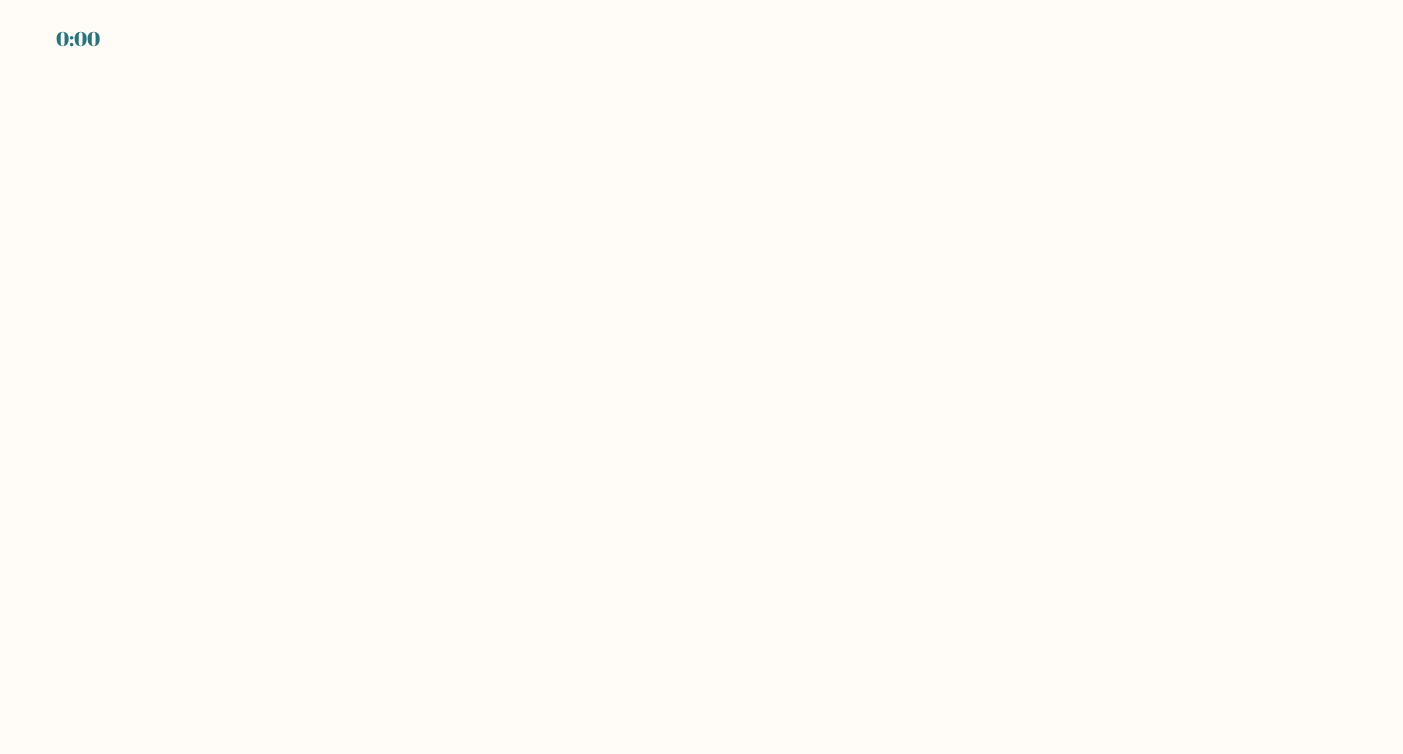 scroll, scrollTop: 0, scrollLeft: 0, axis: both 